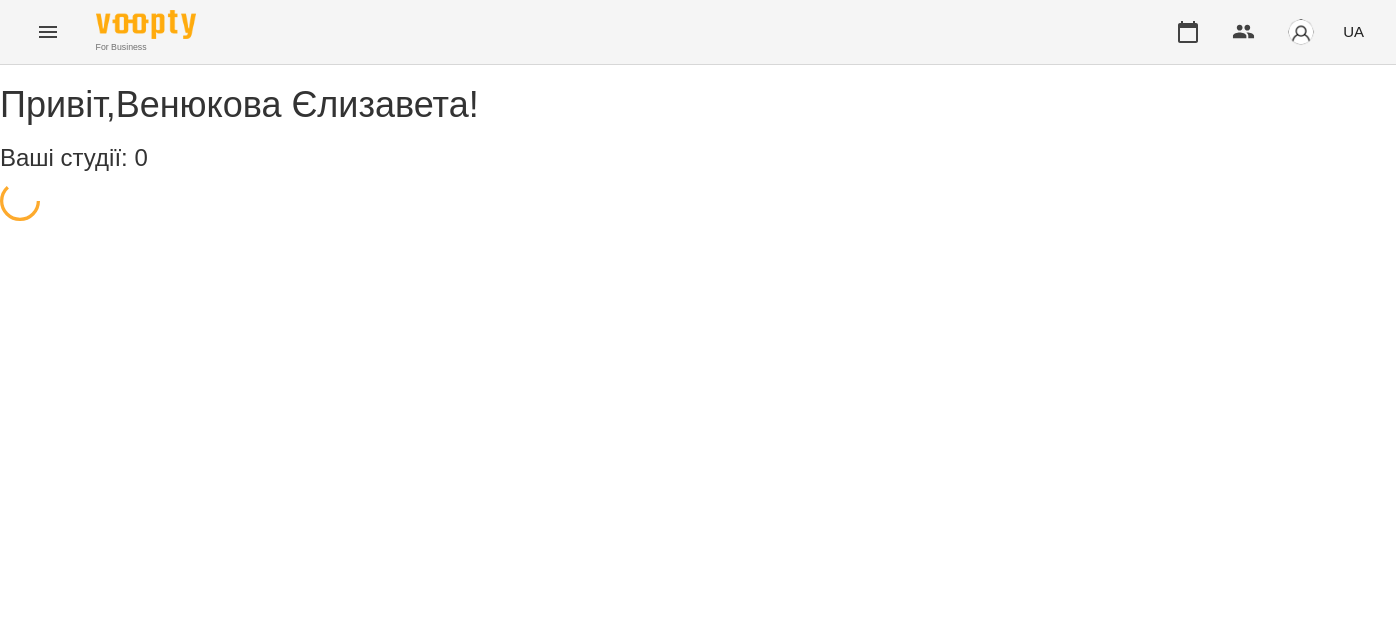 scroll, scrollTop: 0, scrollLeft: 0, axis: both 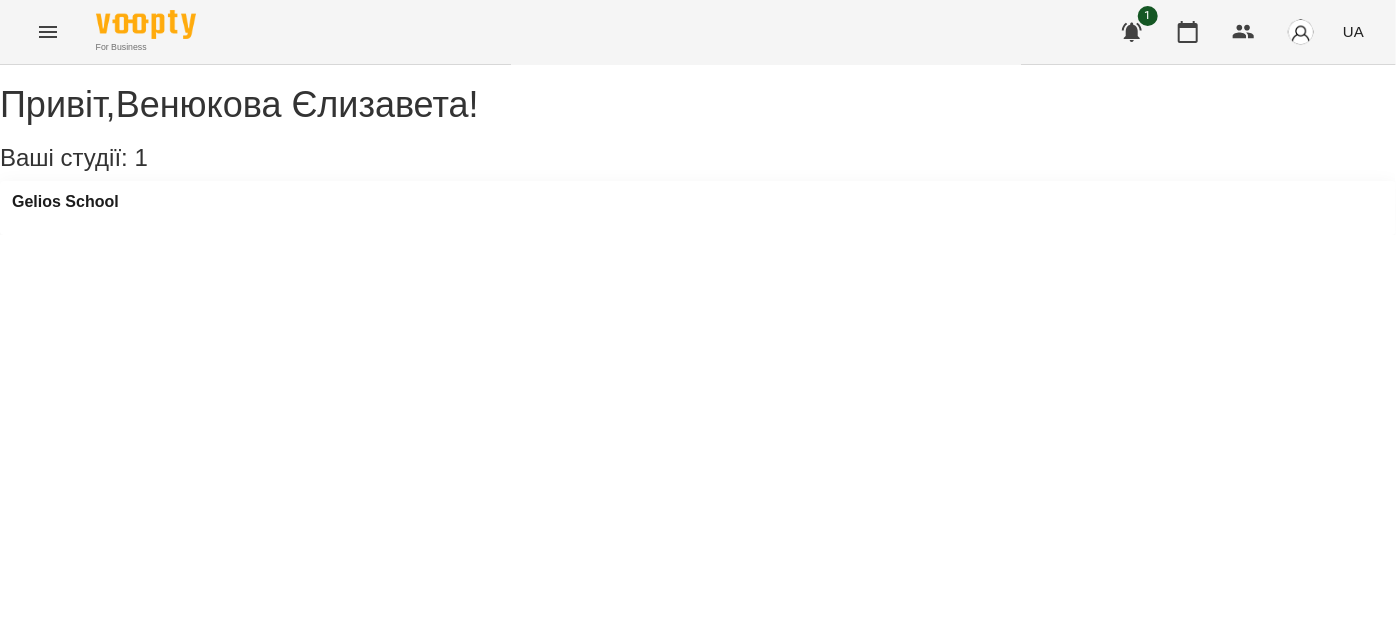 click 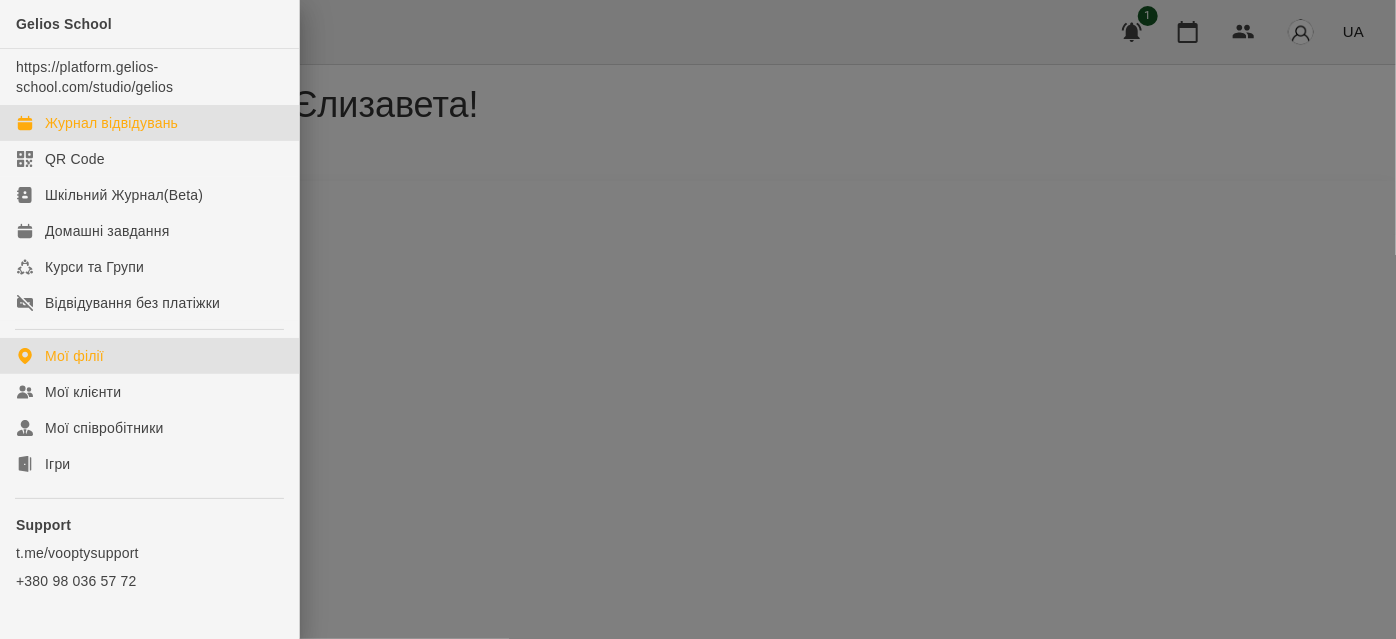 click on "Журнал відвідувань" at bounding box center (111, 123) 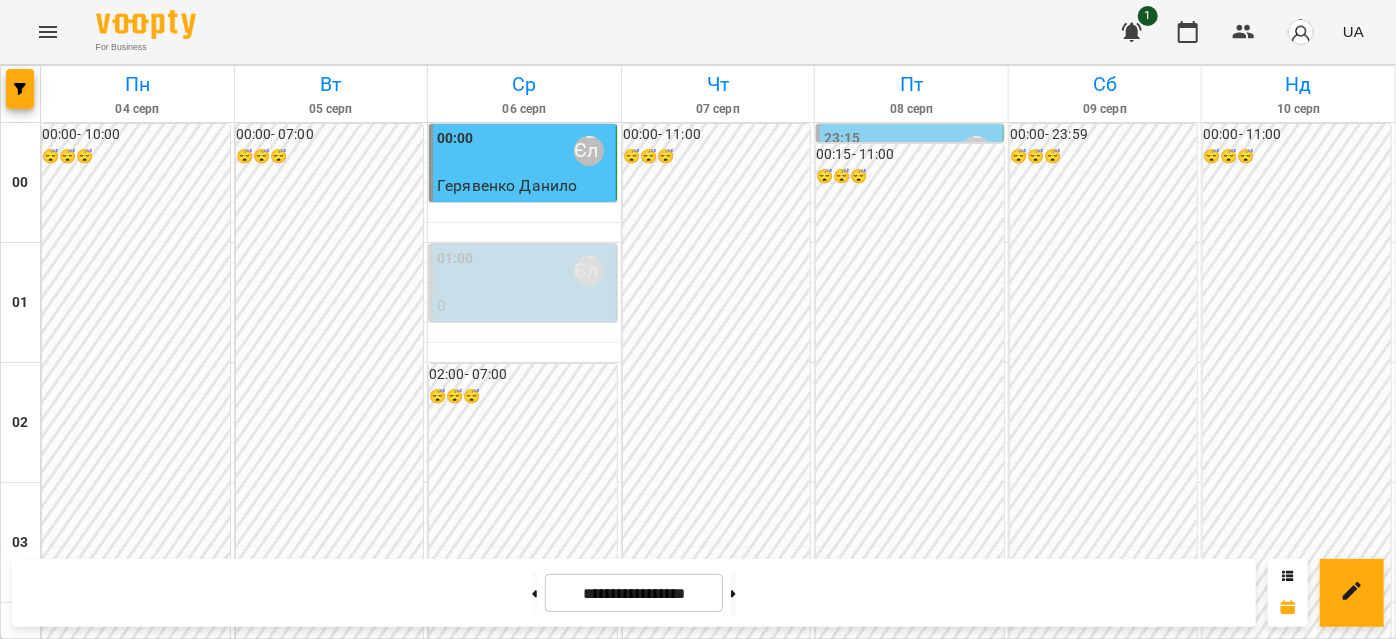 scroll, scrollTop: 2272, scrollLeft: 0, axis: vertical 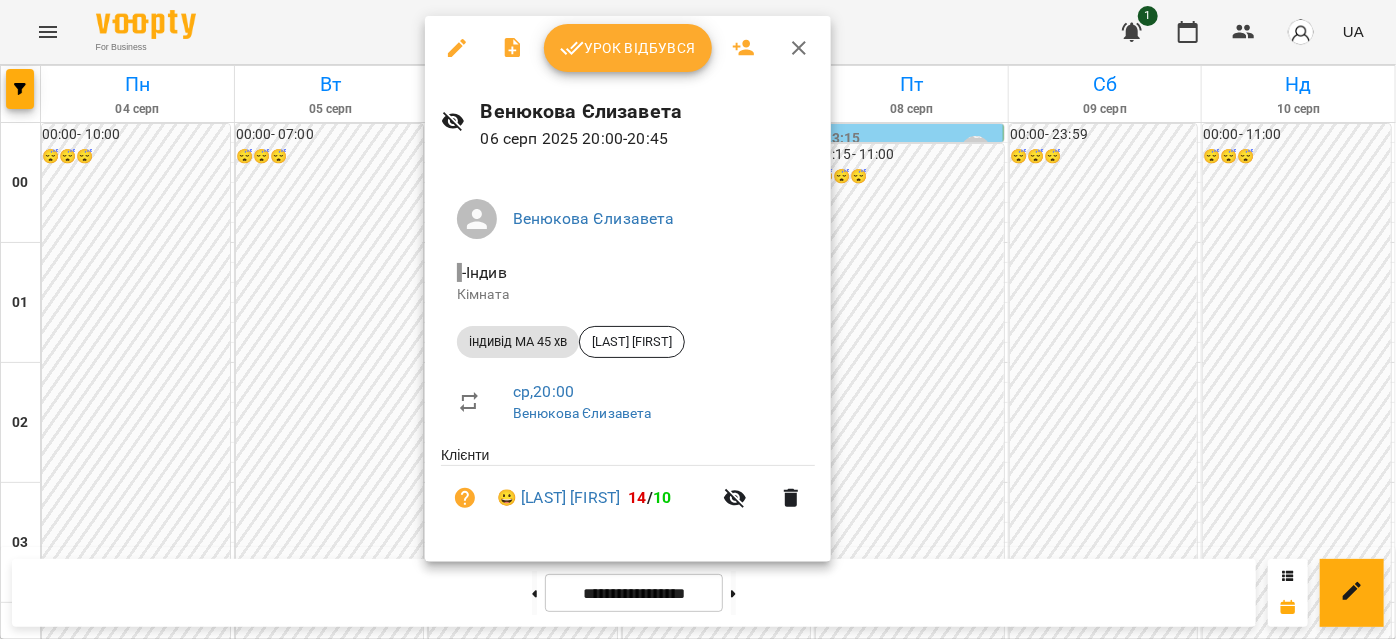 click on "Урок відбувся" at bounding box center [628, 48] 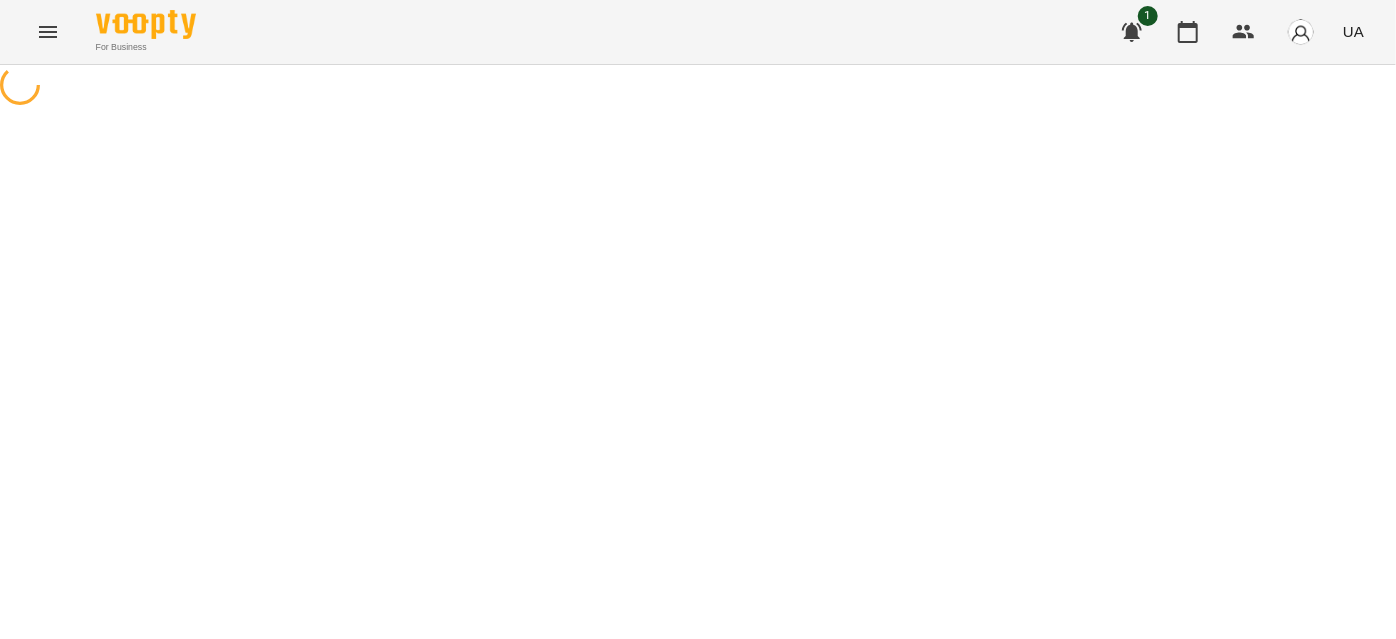 click at bounding box center (48, 32) 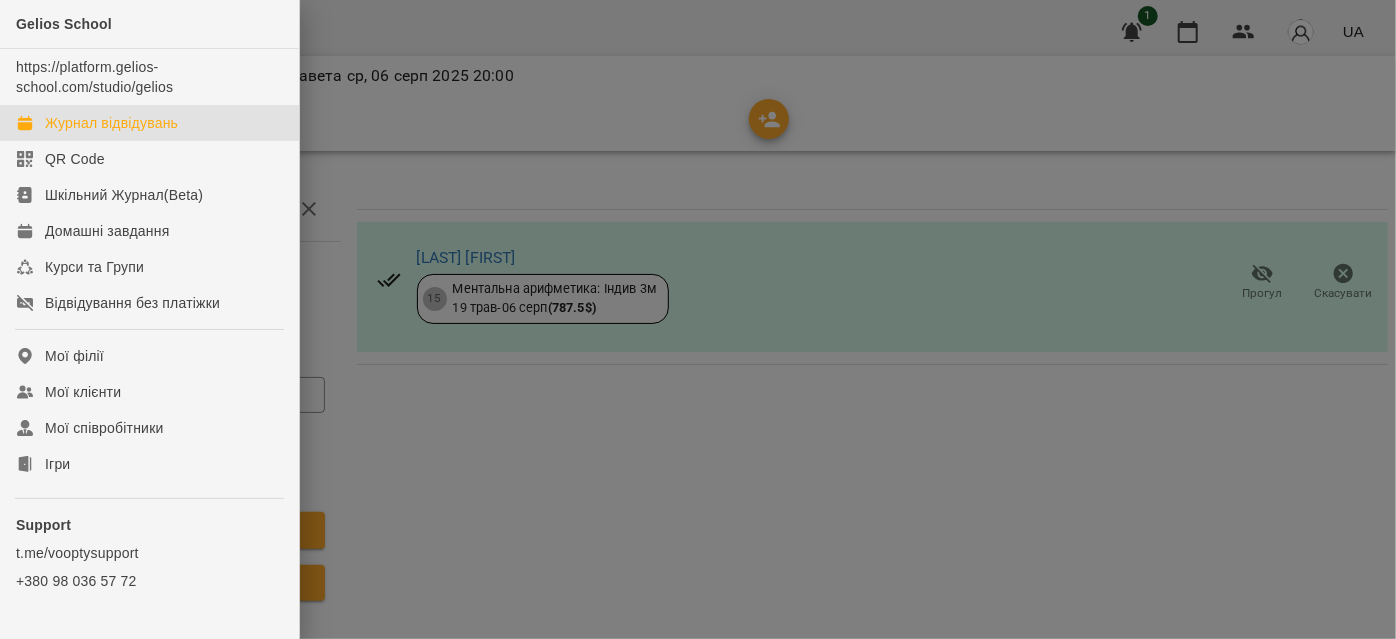 click on "Журнал відвідувань" at bounding box center [111, 123] 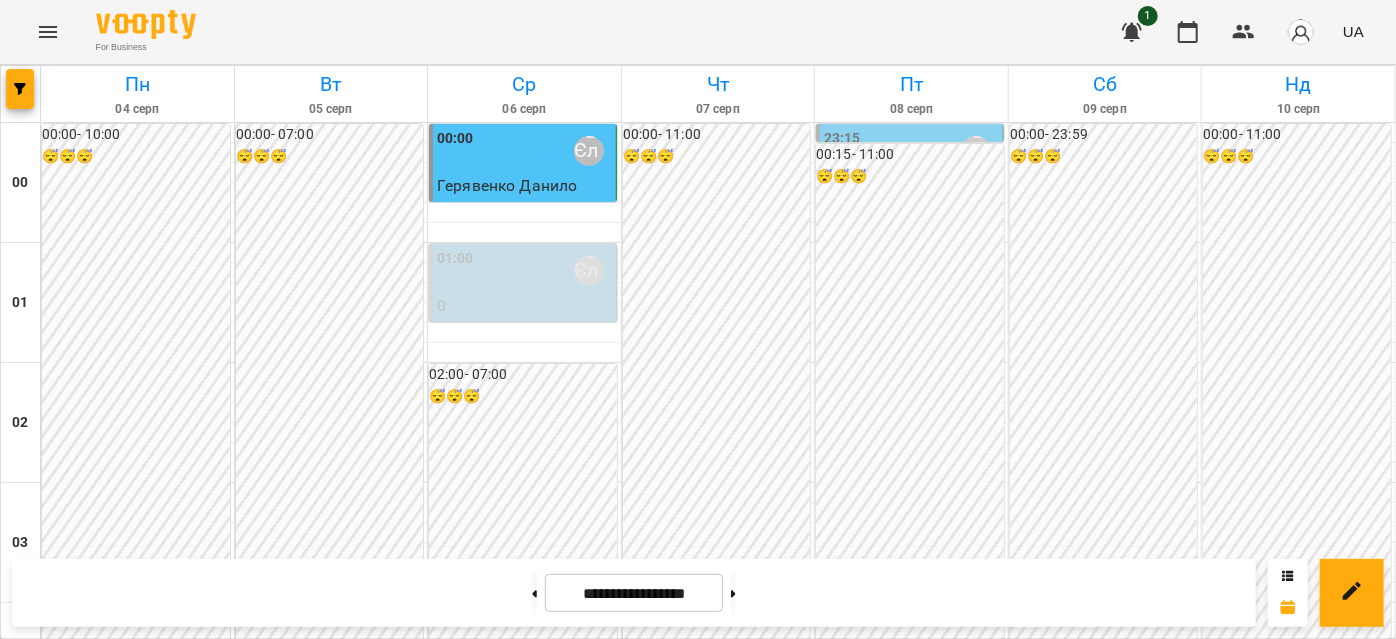 scroll, scrollTop: 2180, scrollLeft: 0, axis: vertical 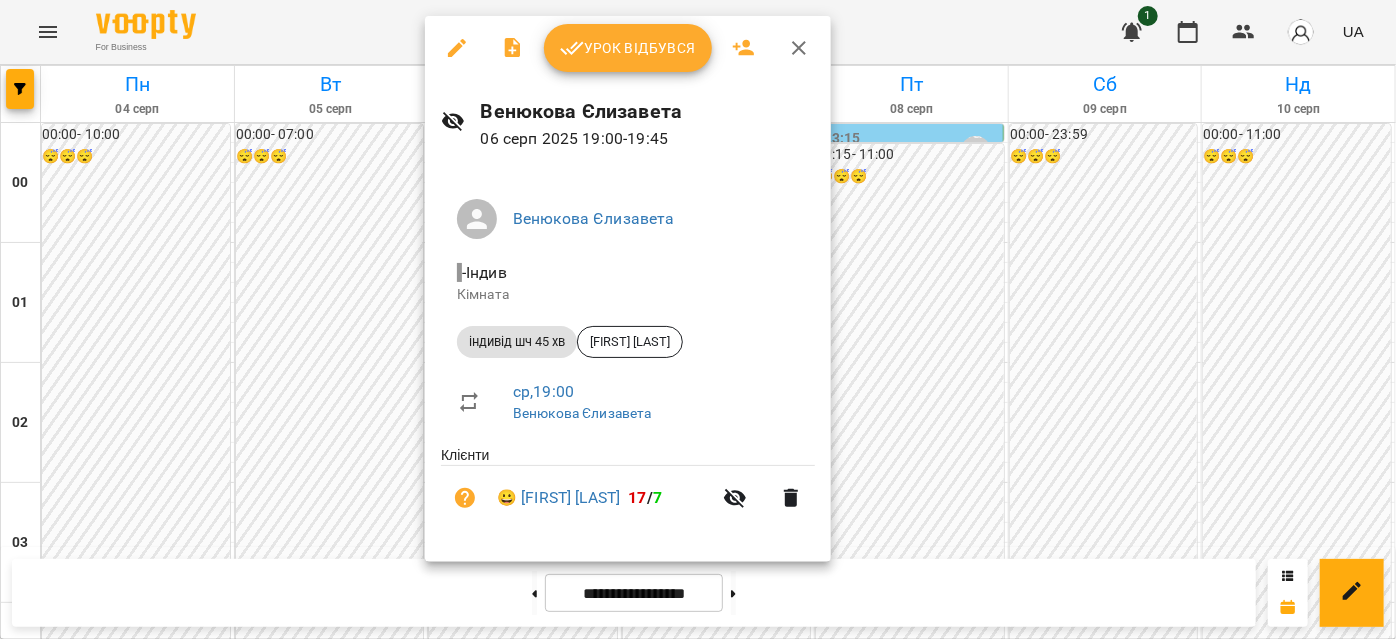 click on "Урок відбувся" at bounding box center [628, 48] 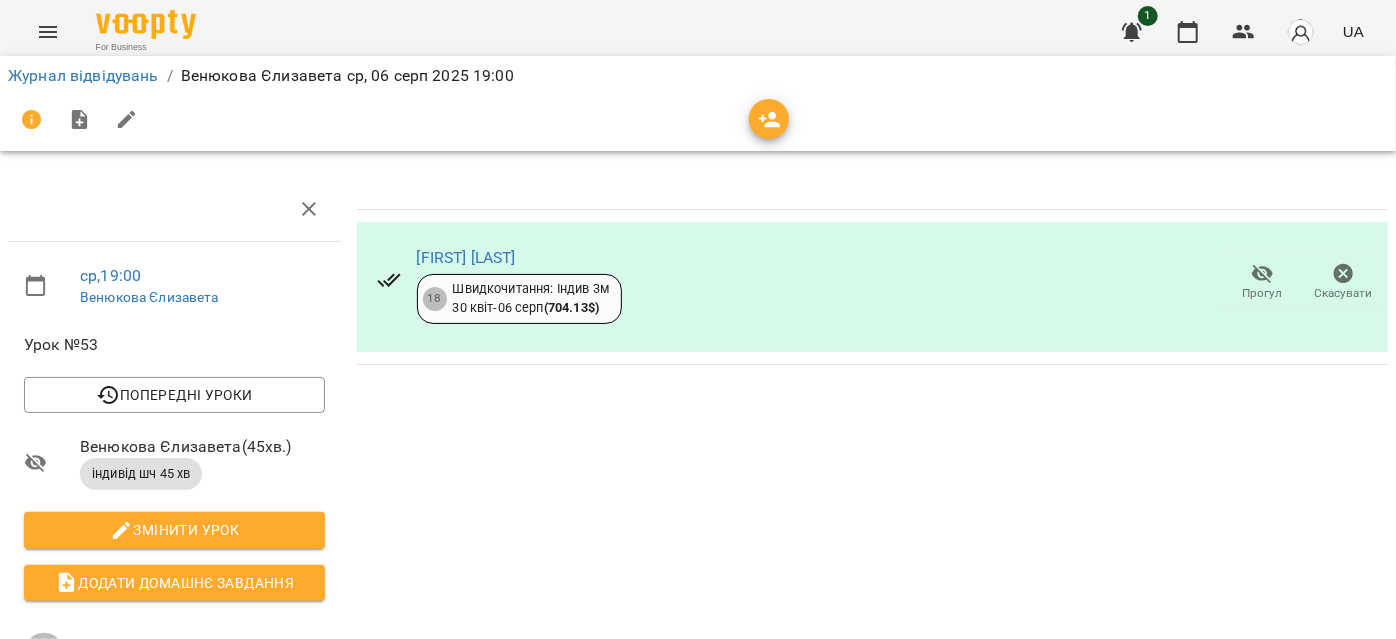 click 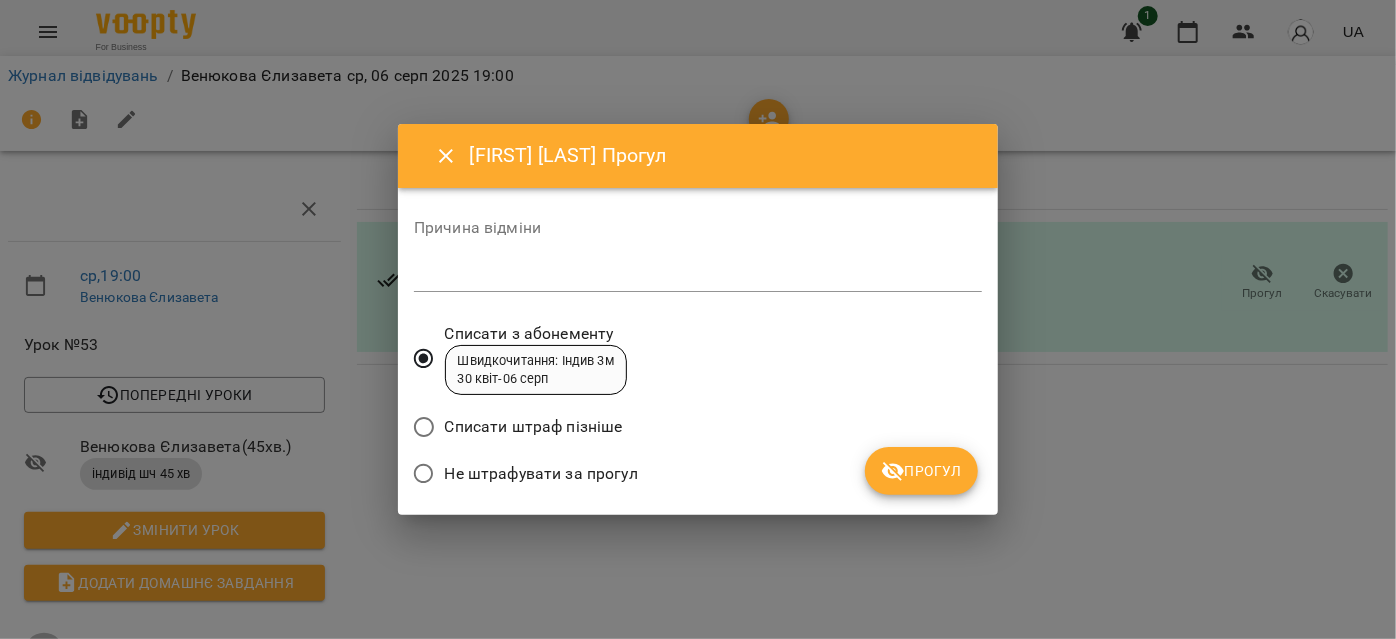 click on "Не штрафувати за прогул" at bounding box center (698, 476) 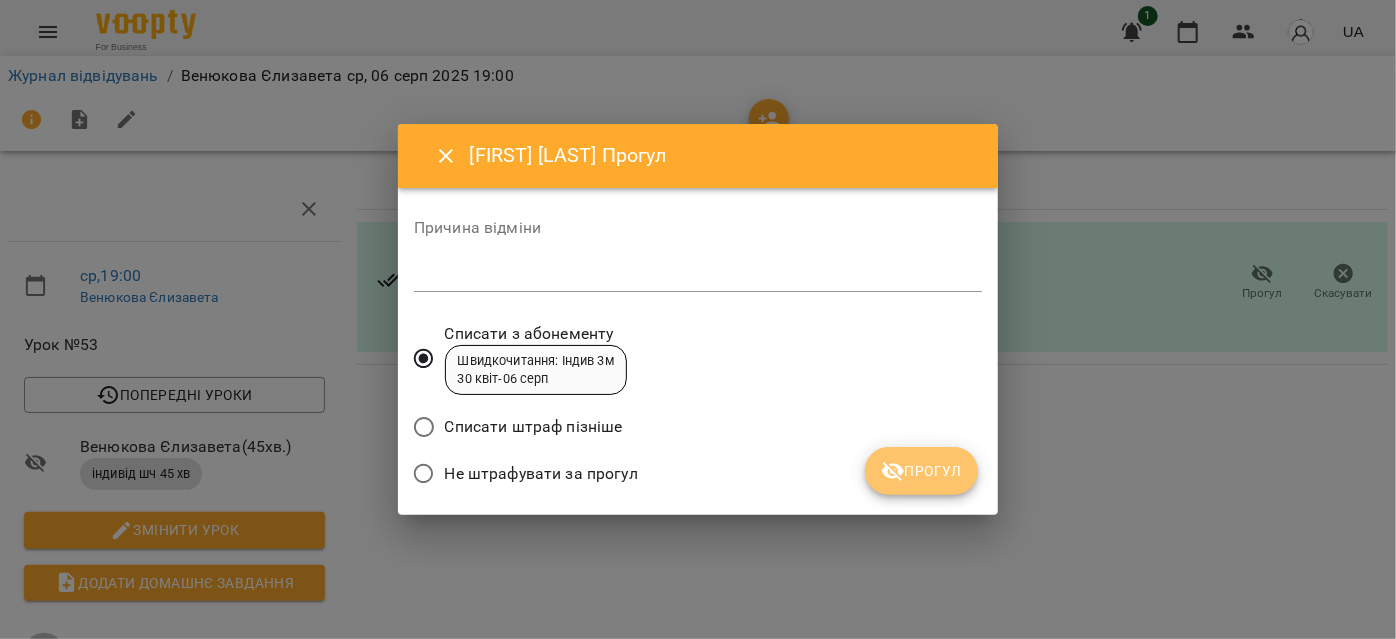 click on "Прогул" at bounding box center (921, 471) 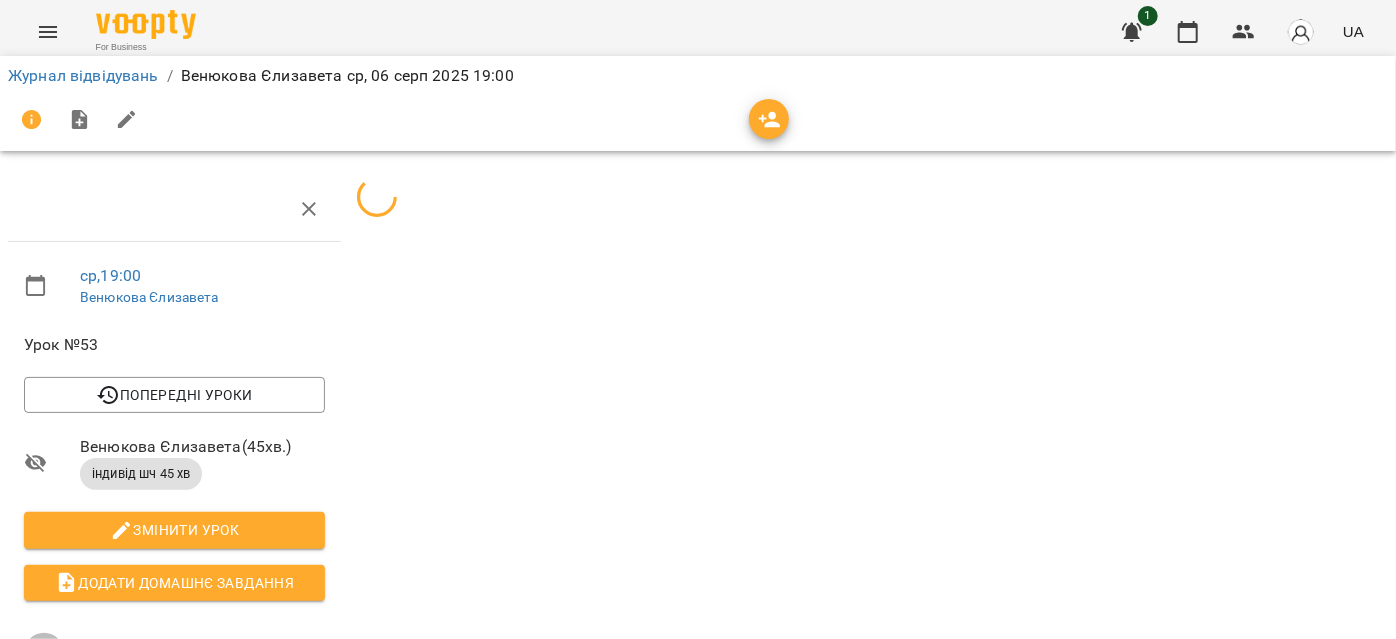 click 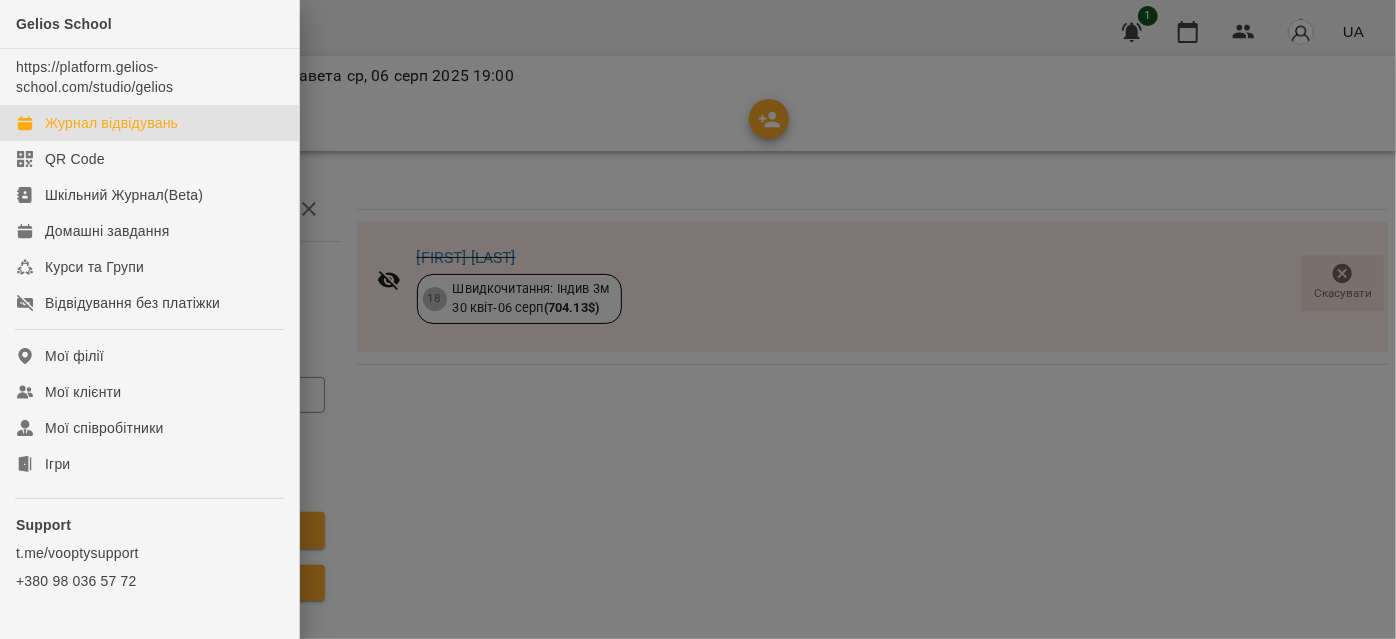 click on "Журнал відвідувань" at bounding box center [111, 123] 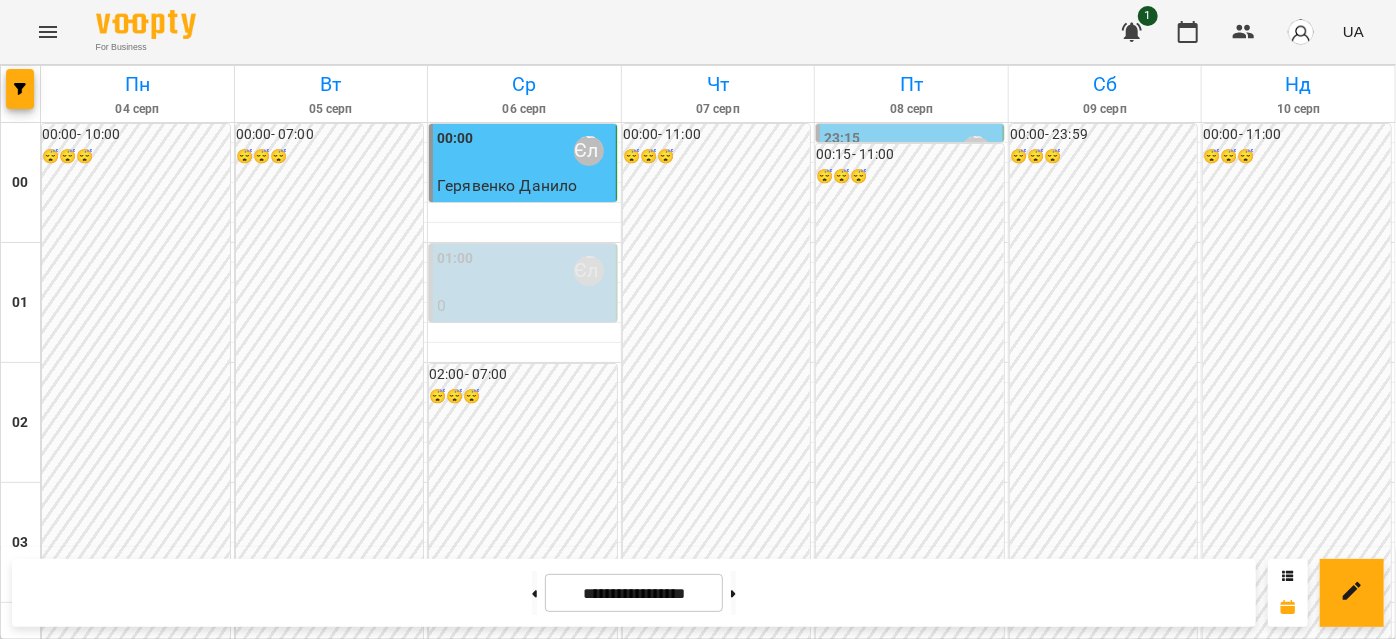 scroll, scrollTop: 1453, scrollLeft: 0, axis: vertical 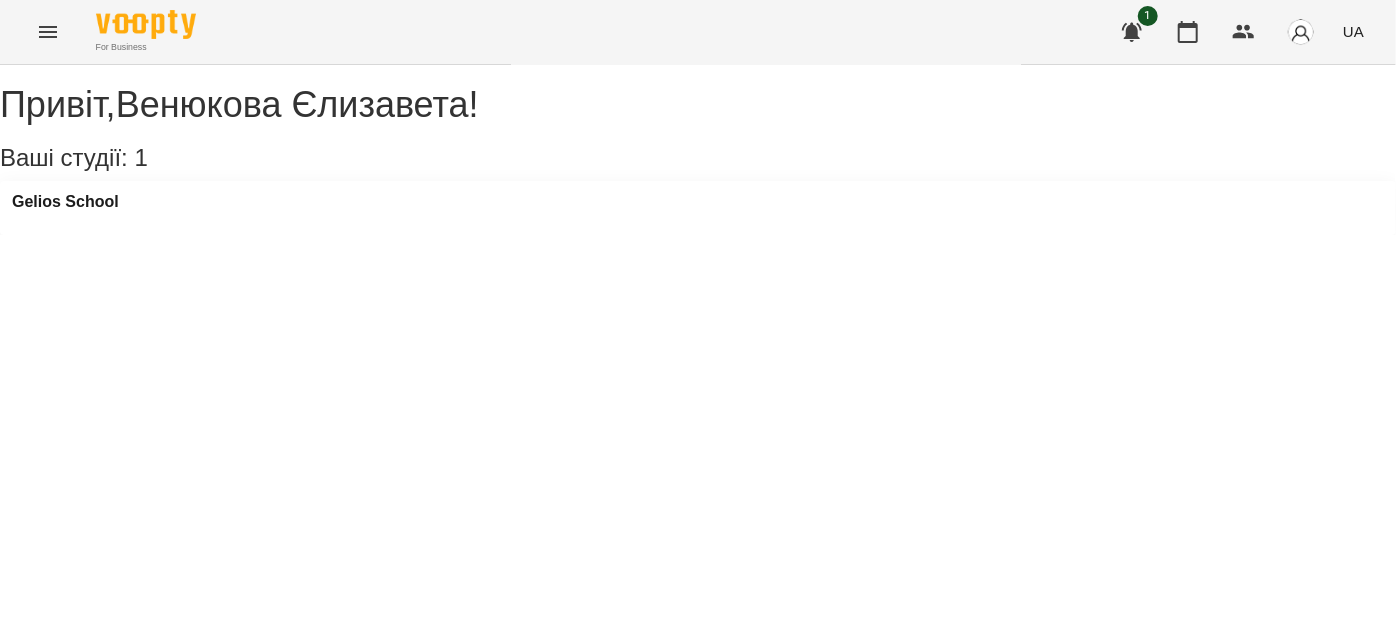click 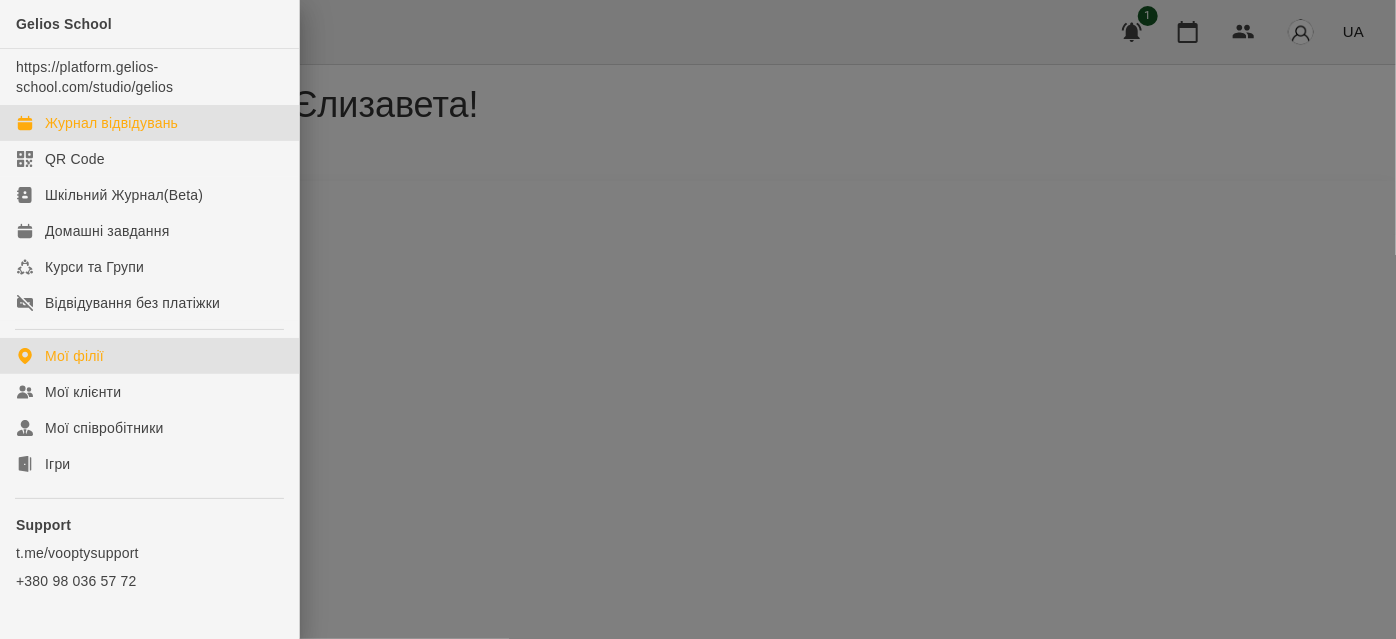 click on "Журнал відвідувань" at bounding box center [111, 123] 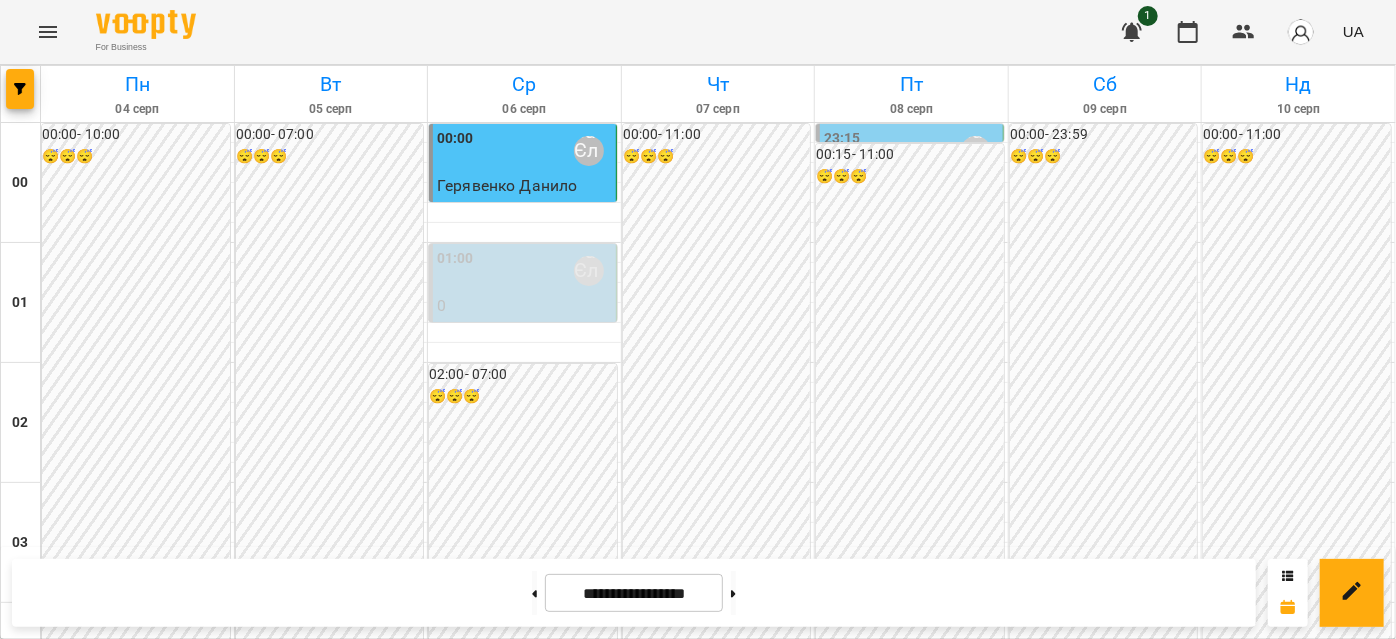 scroll, scrollTop: 2453, scrollLeft: 0, axis: vertical 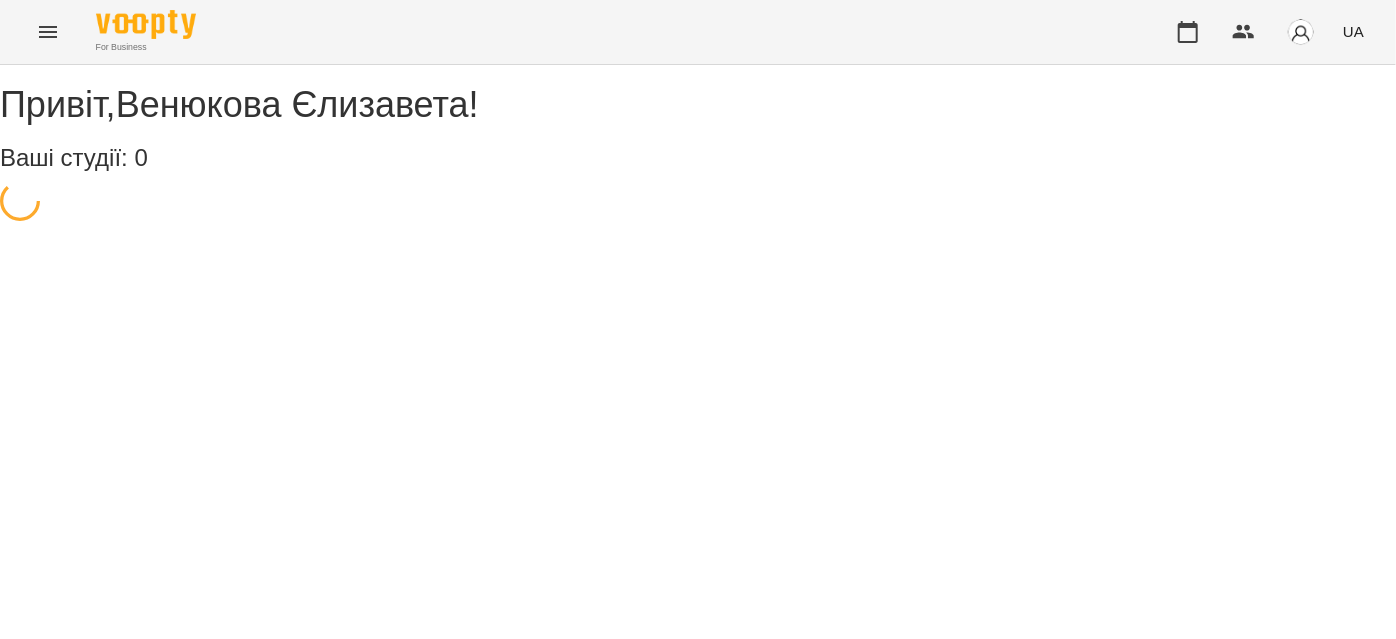 click 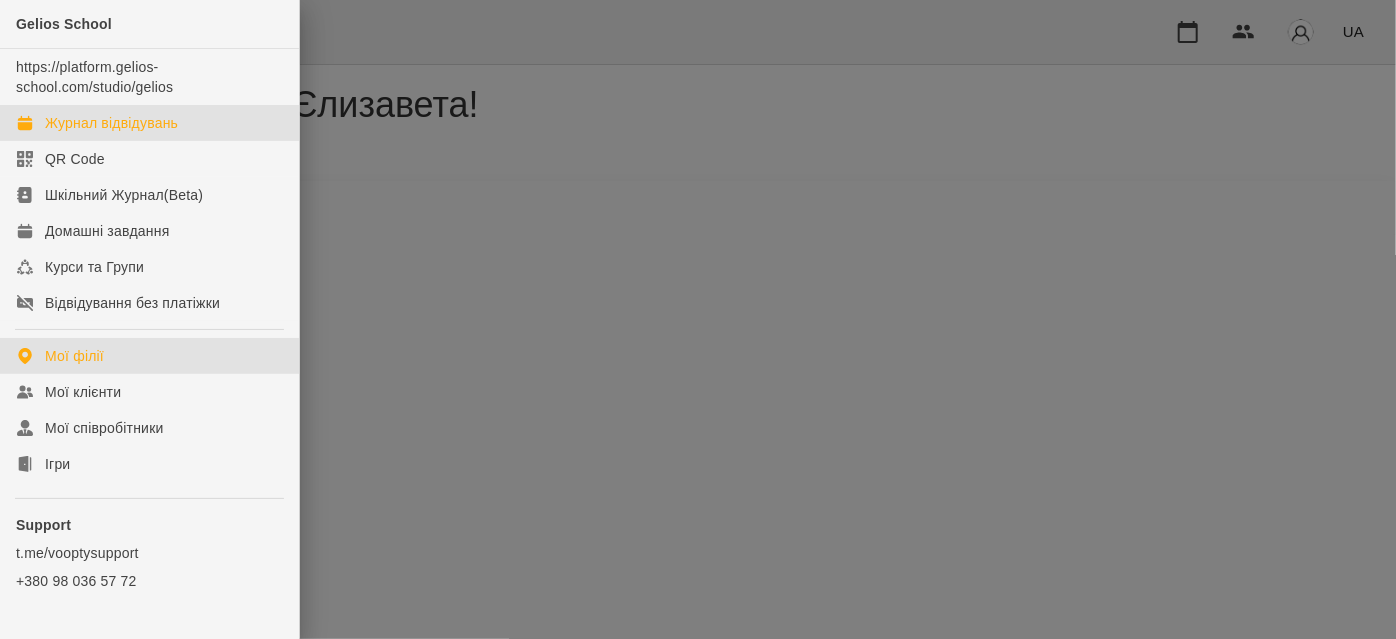 click on "Журнал відвідувань" at bounding box center (111, 123) 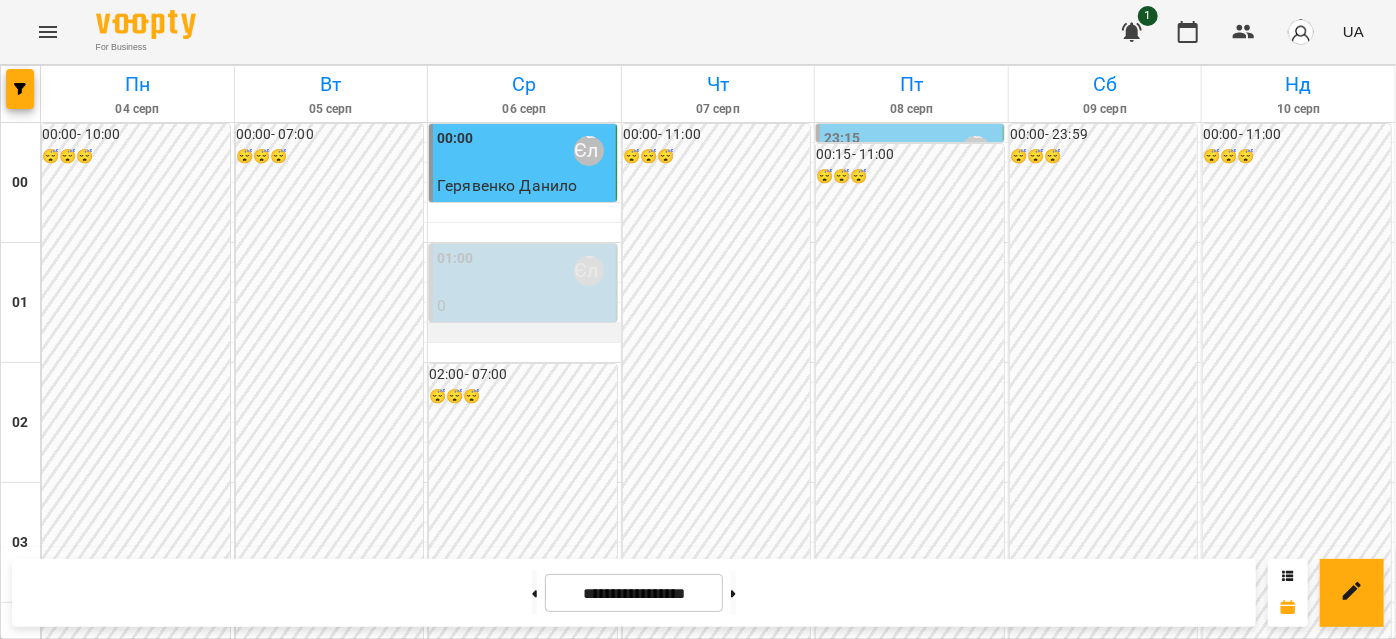 scroll, scrollTop: 2453, scrollLeft: 0, axis: vertical 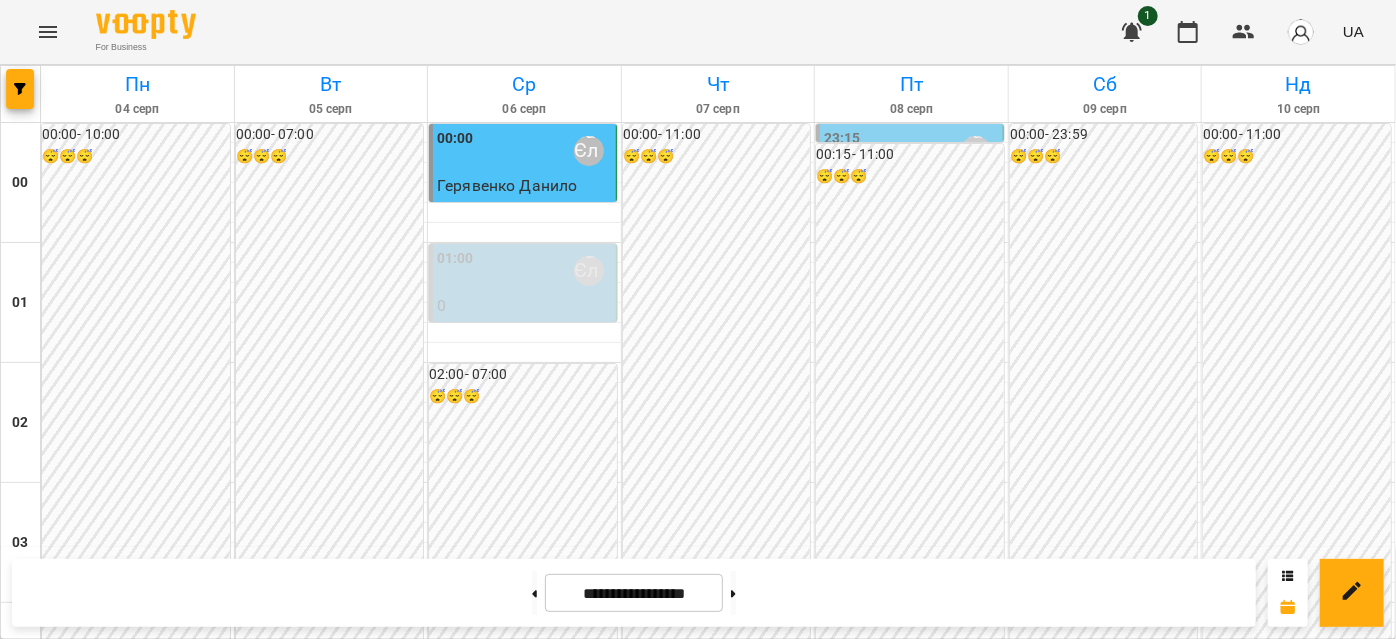 click on "21:00 Венюкова Єлизавета" at bounding box center [524, 2671] 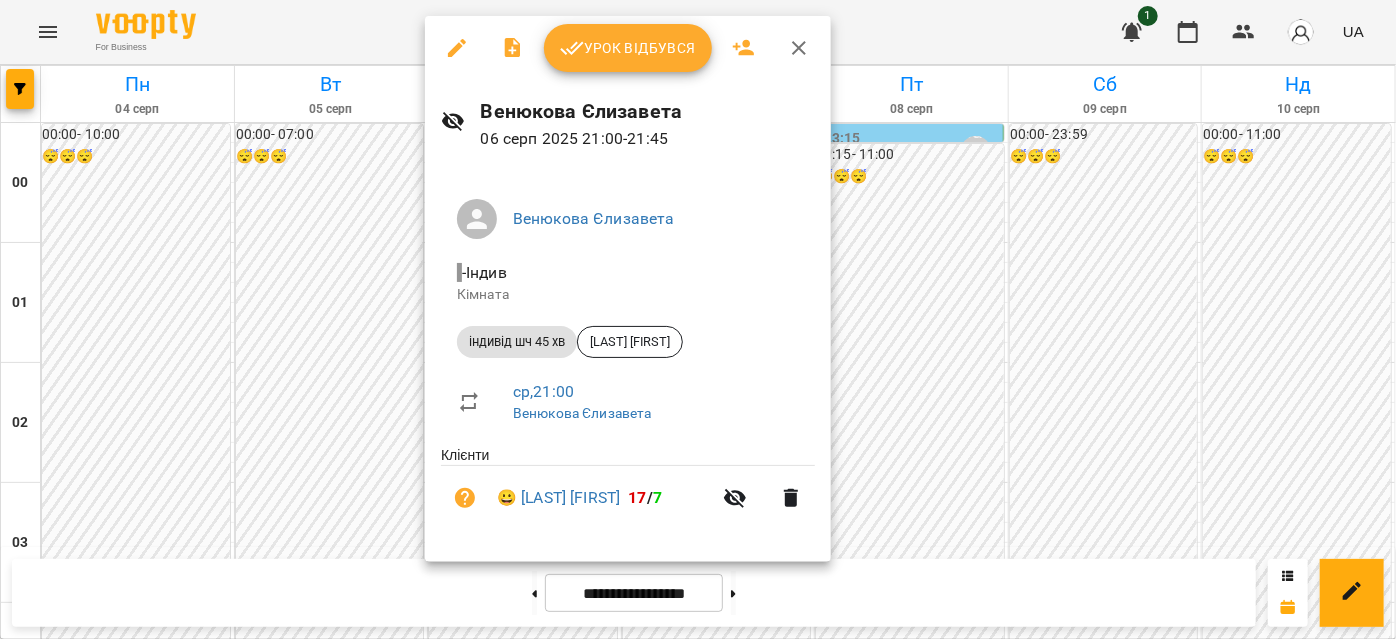 click 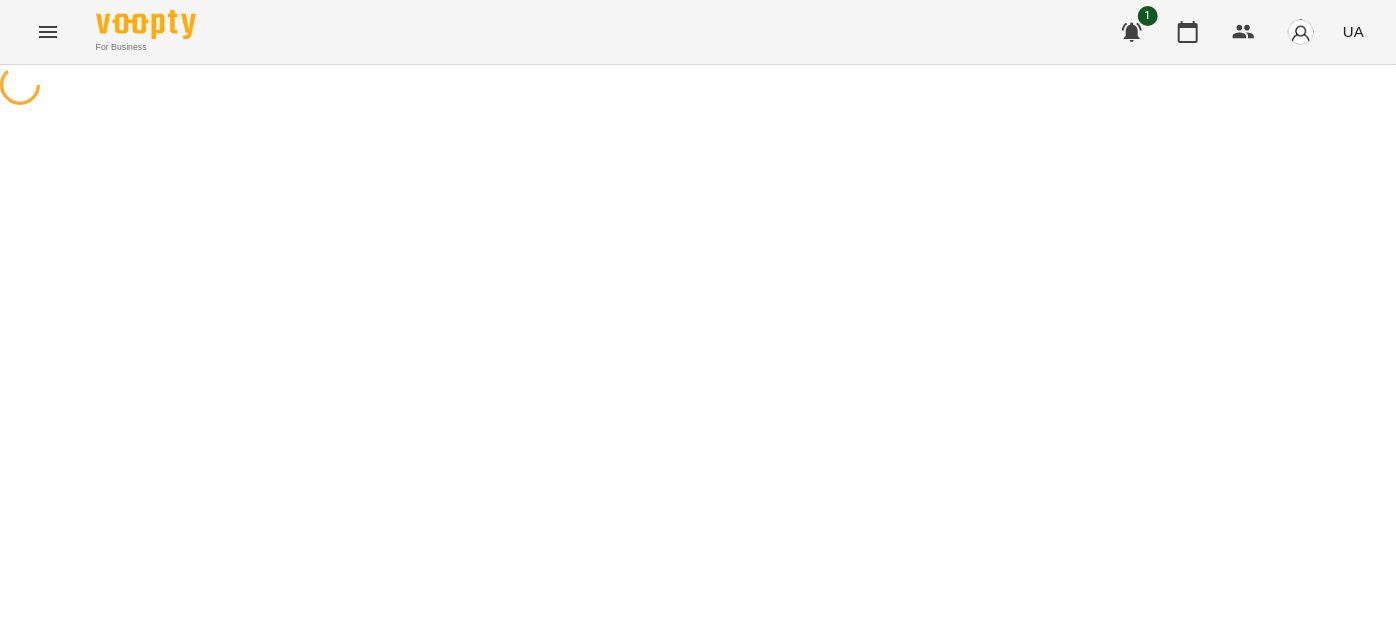 select on "**********" 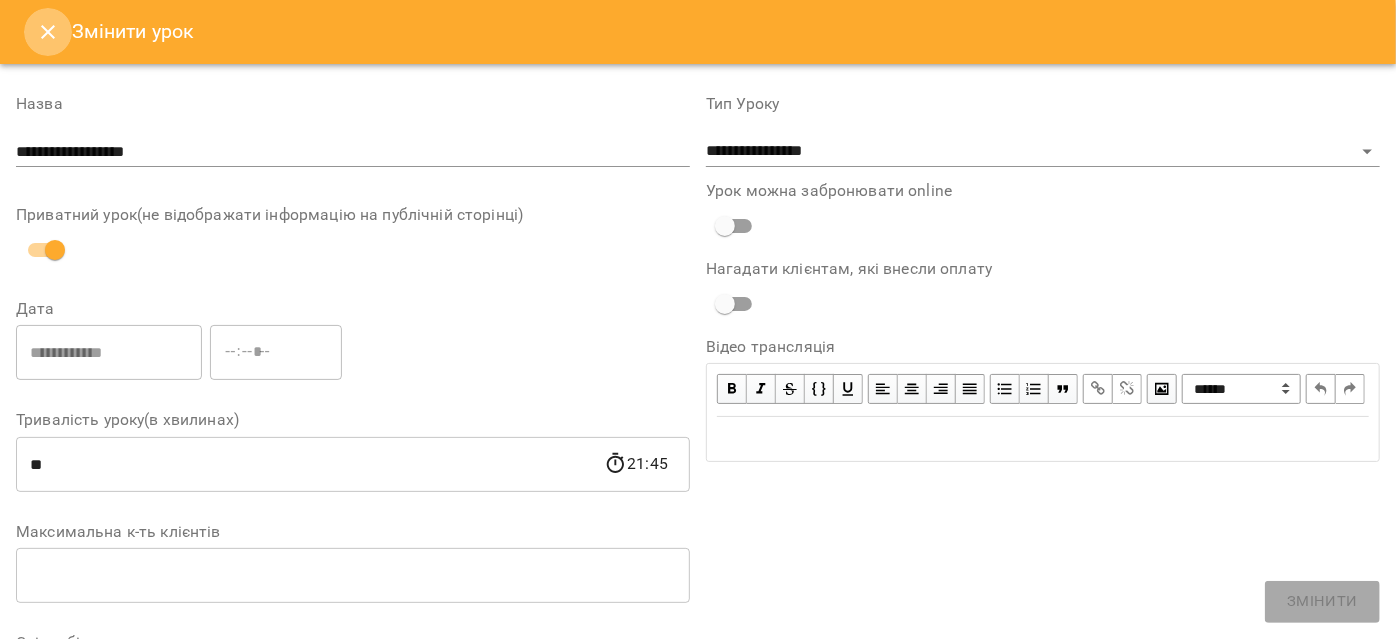 click 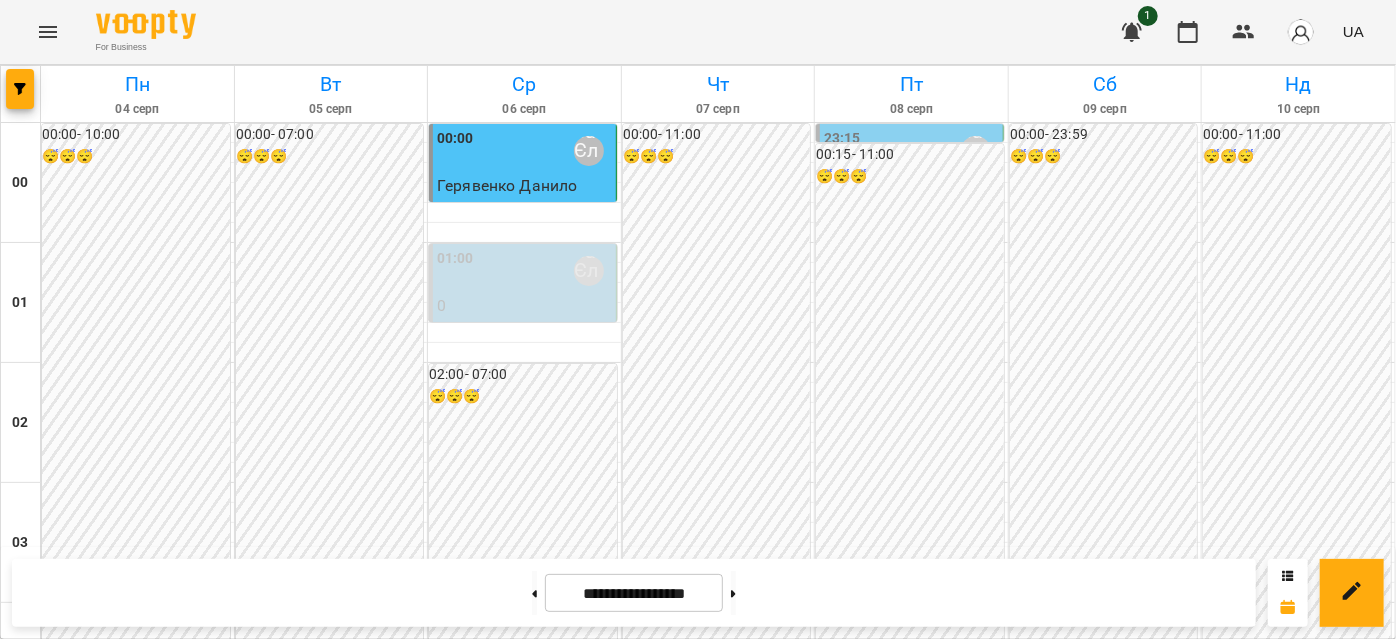 scroll, scrollTop: 1181, scrollLeft: 0, axis: vertical 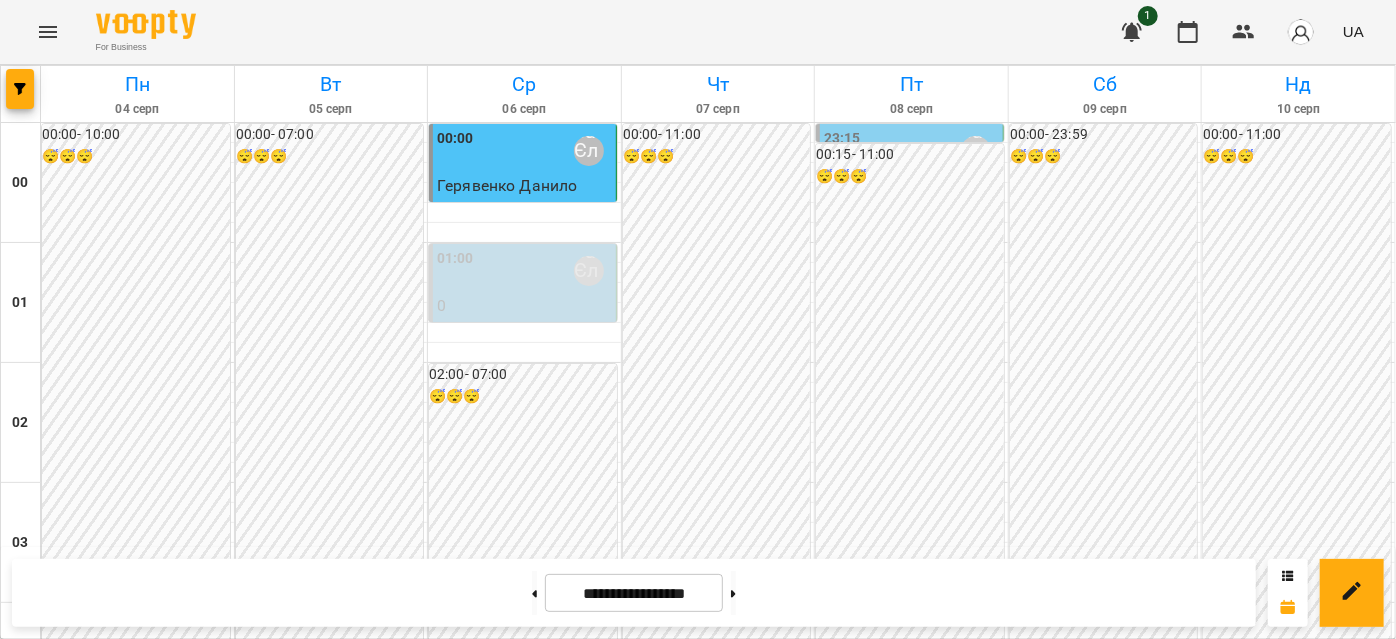 click on "індивід шч 45 хв - Матвійчук Марко" at bounding box center (911, 1517) 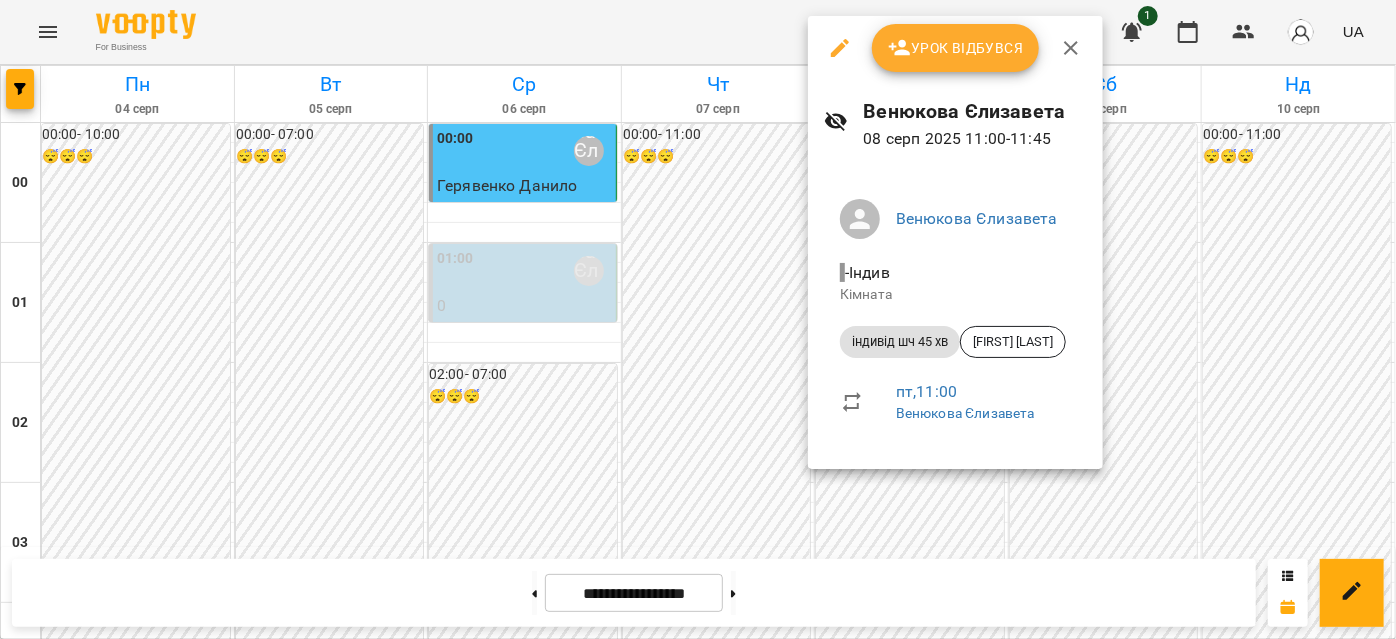 click 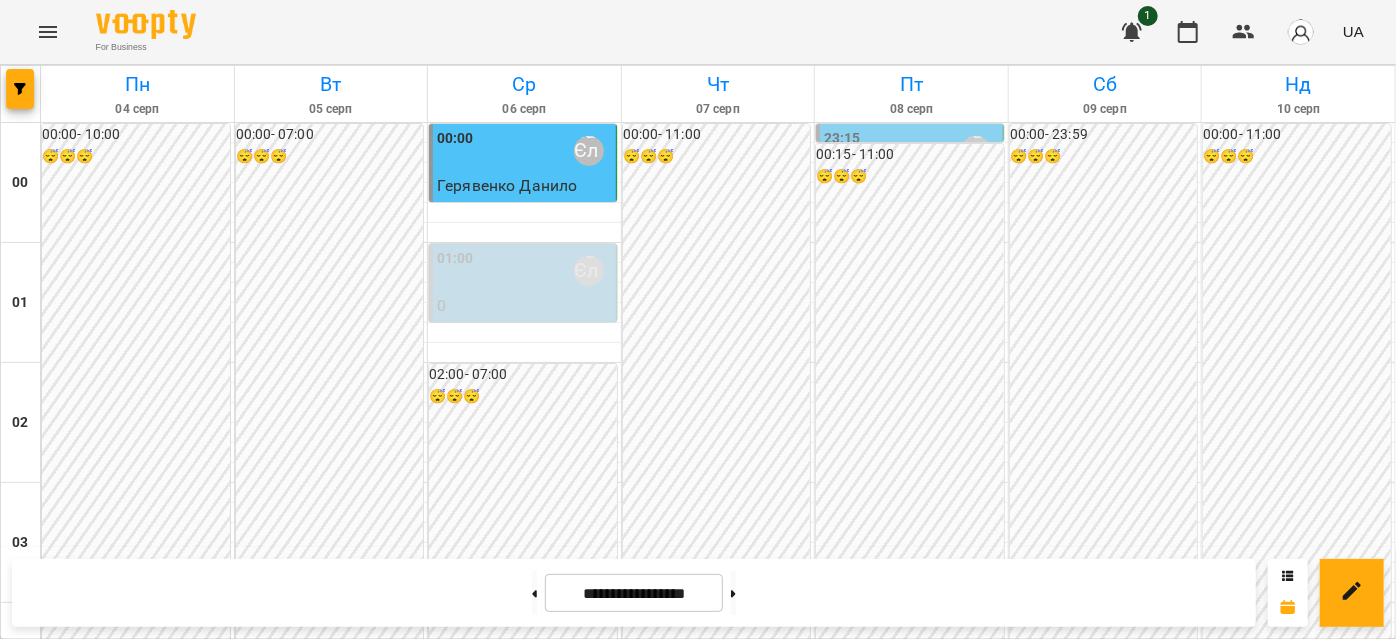 scroll, scrollTop: 1998, scrollLeft: 0, axis: vertical 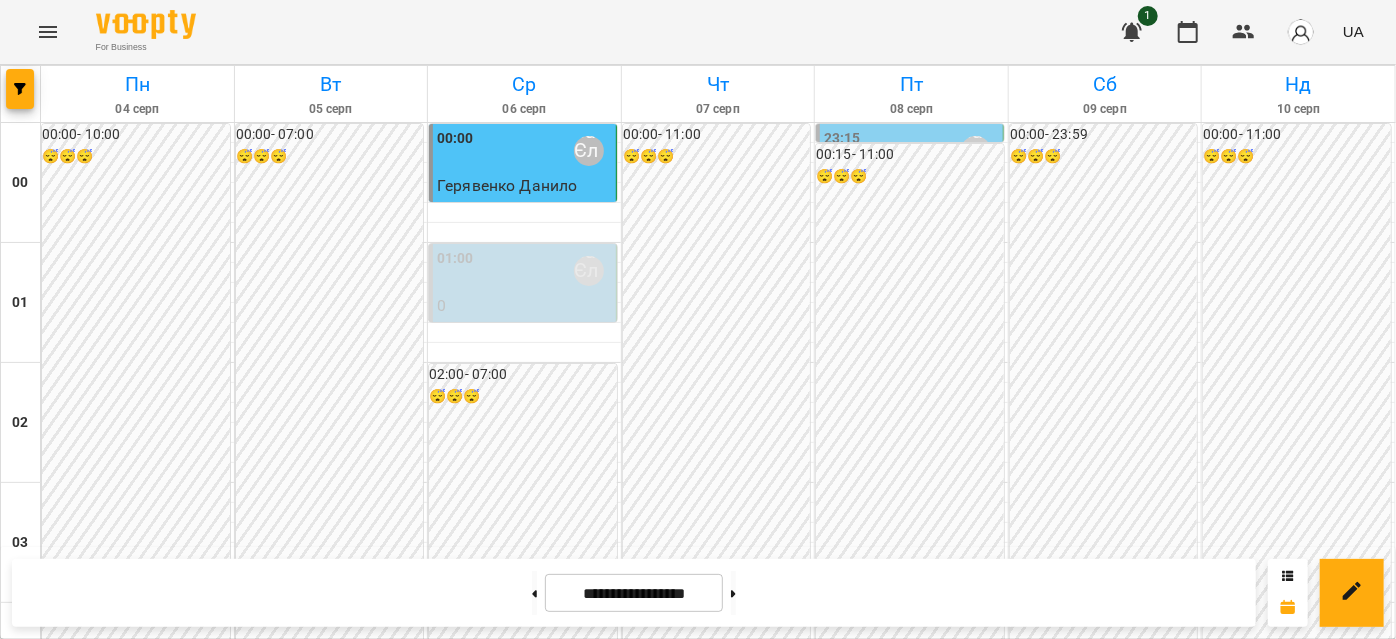 click on "18:00" at bounding box center (649, 2311) 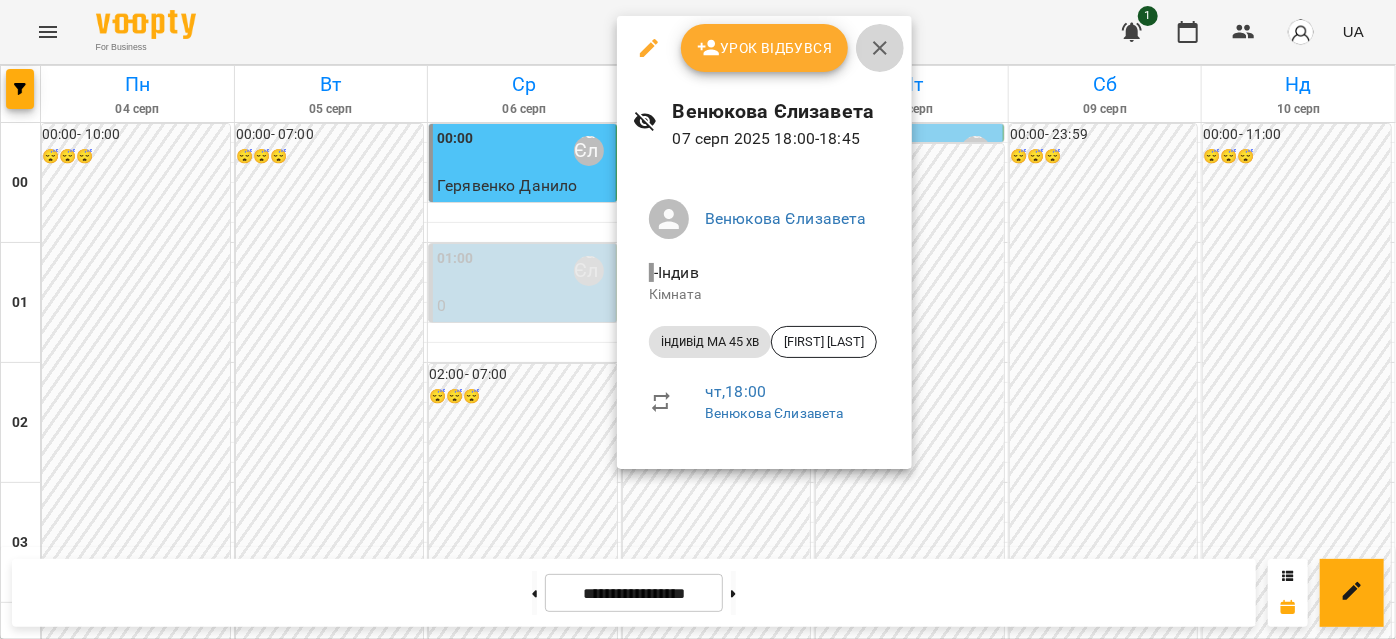 click 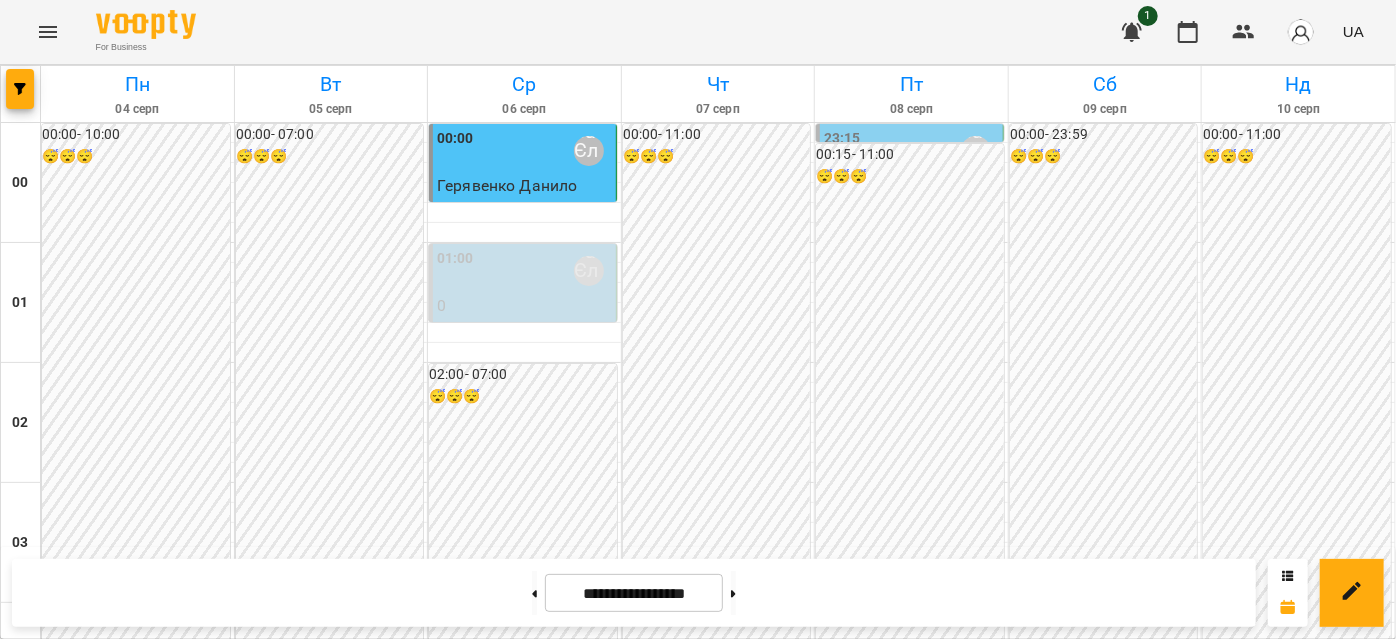 scroll, scrollTop: 2453, scrollLeft: 0, axis: vertical 